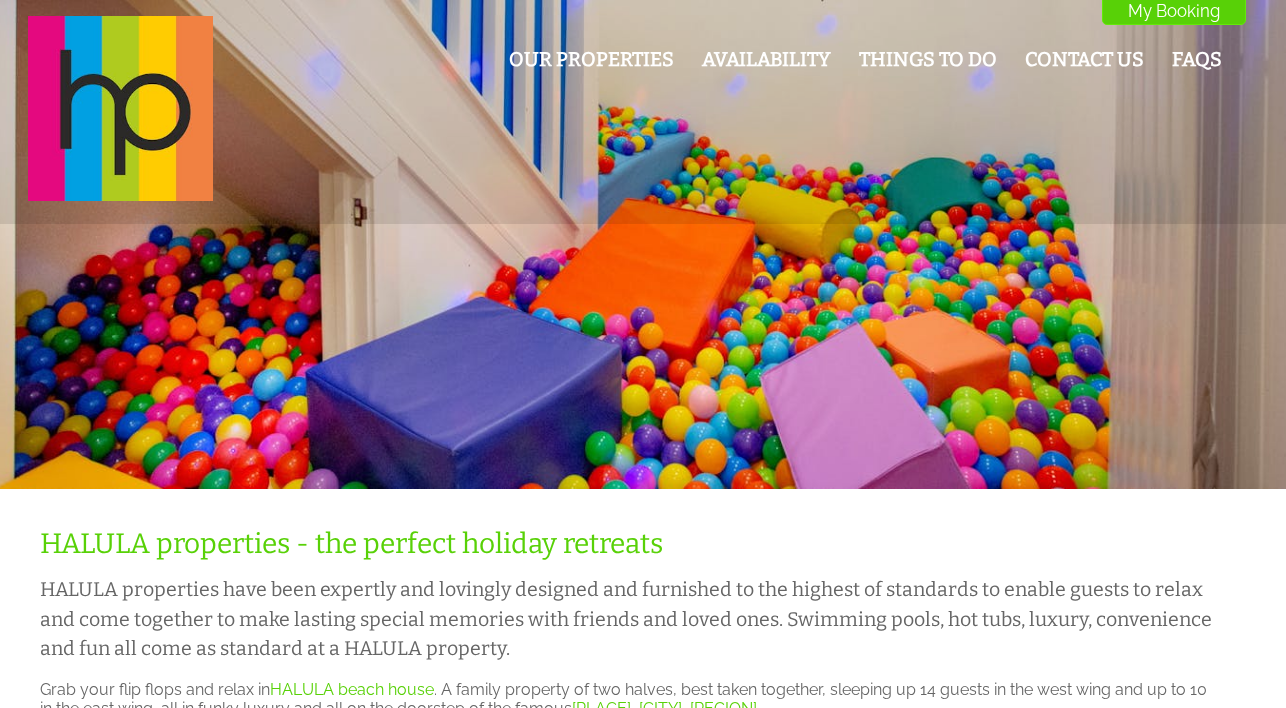 scroll, scrollTop: 0, scrollLeft: 0, axis: both 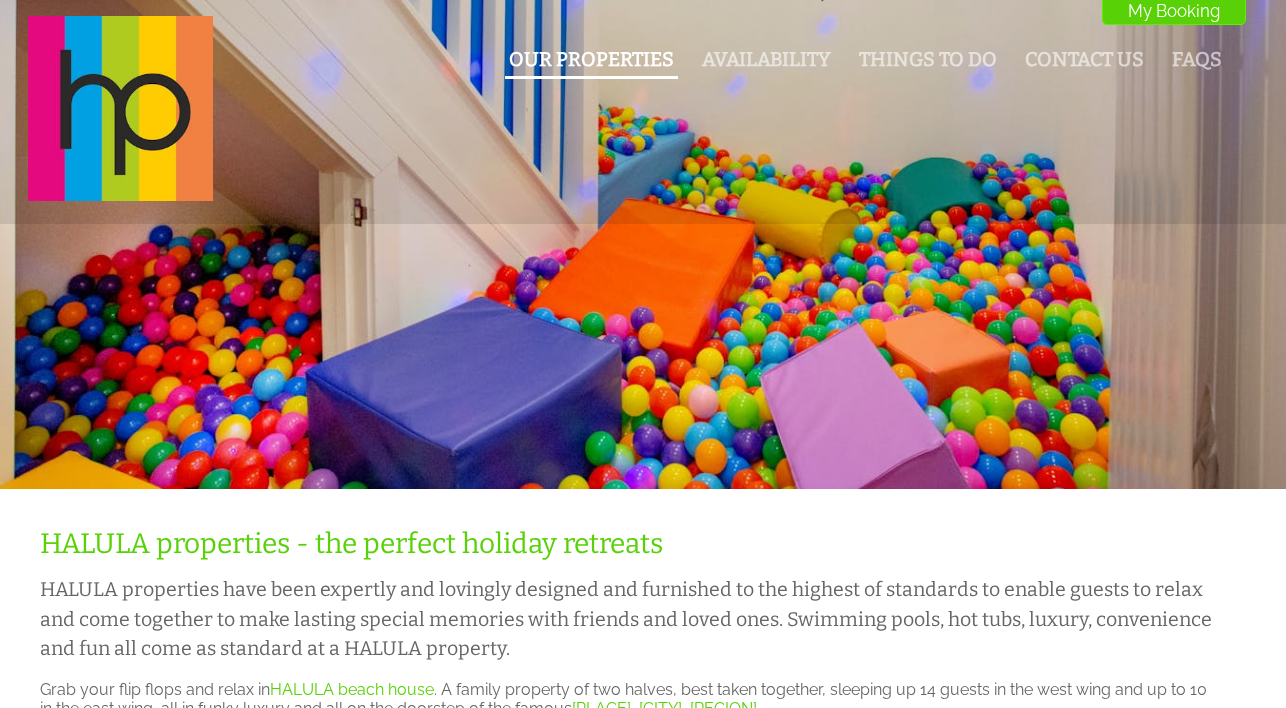 click on "Our Properties" at bounding box center [591, 59] 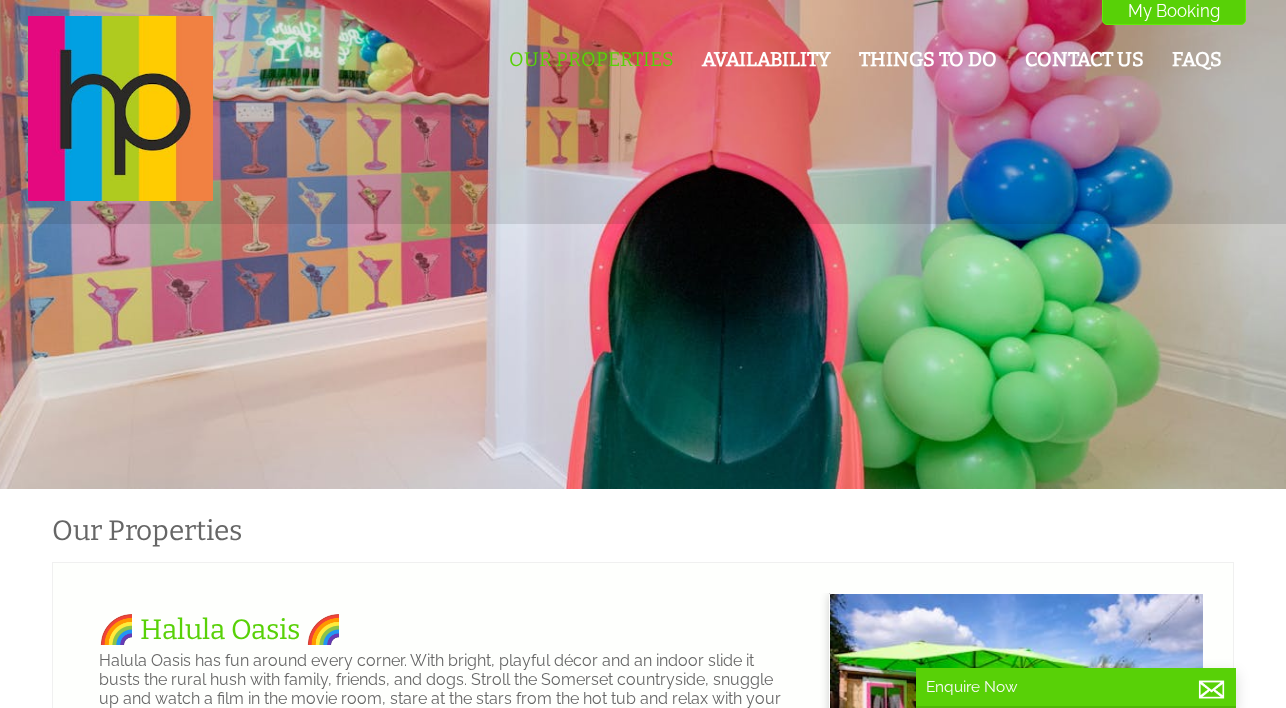 scroll, scrollTop: 0, scrollLeft: 18, axis: horizontal 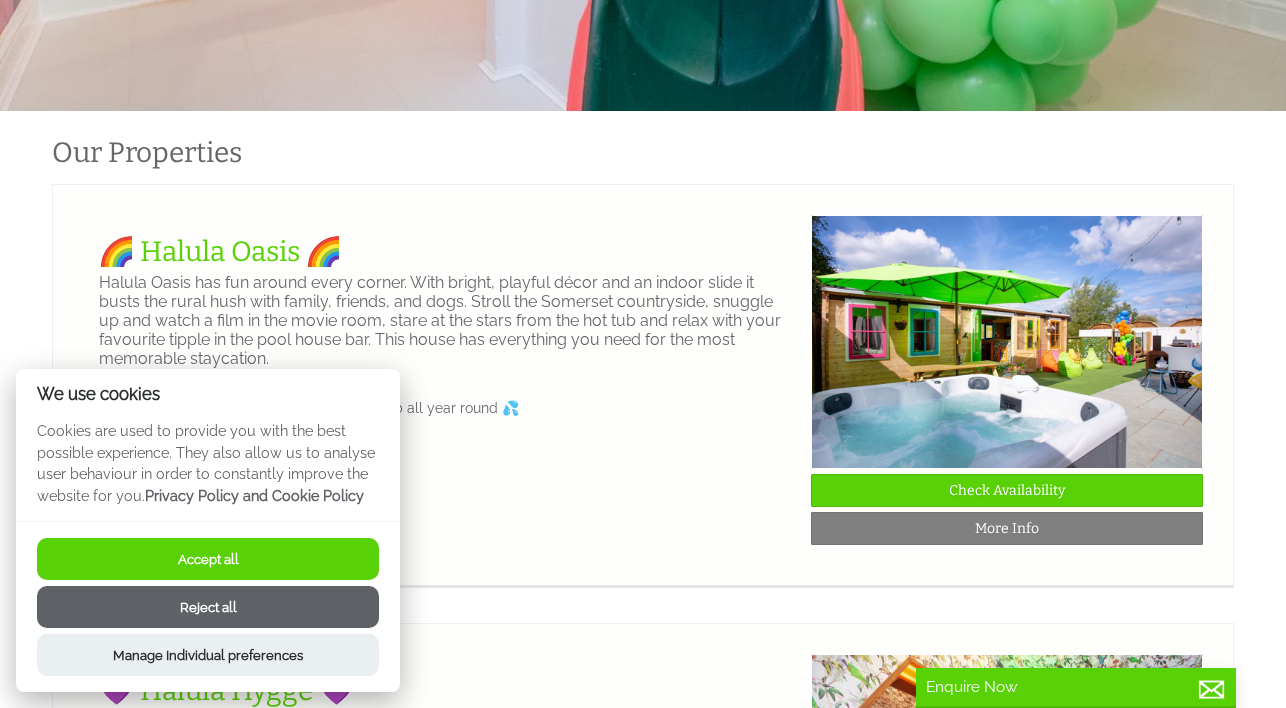 click on "Accept all" at bounding box center [208, 559] 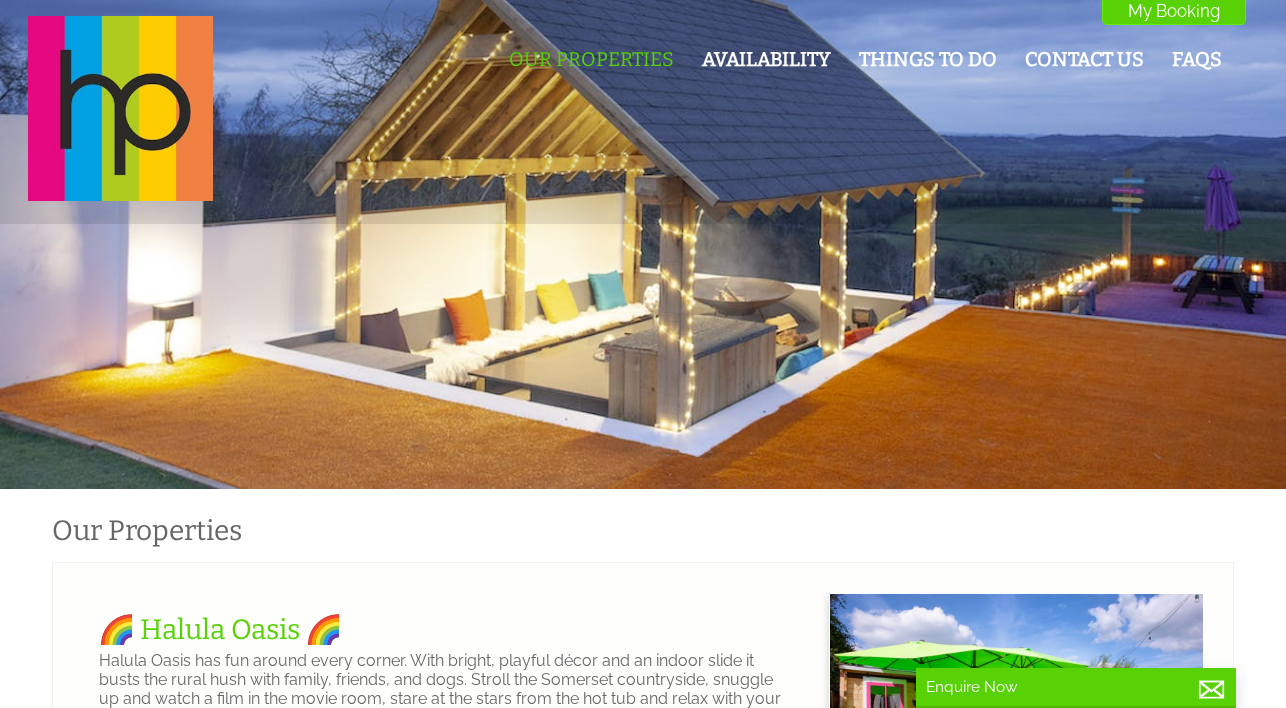 scroll, scrollTop: 378, scrollLeft: 0, axis: vertical 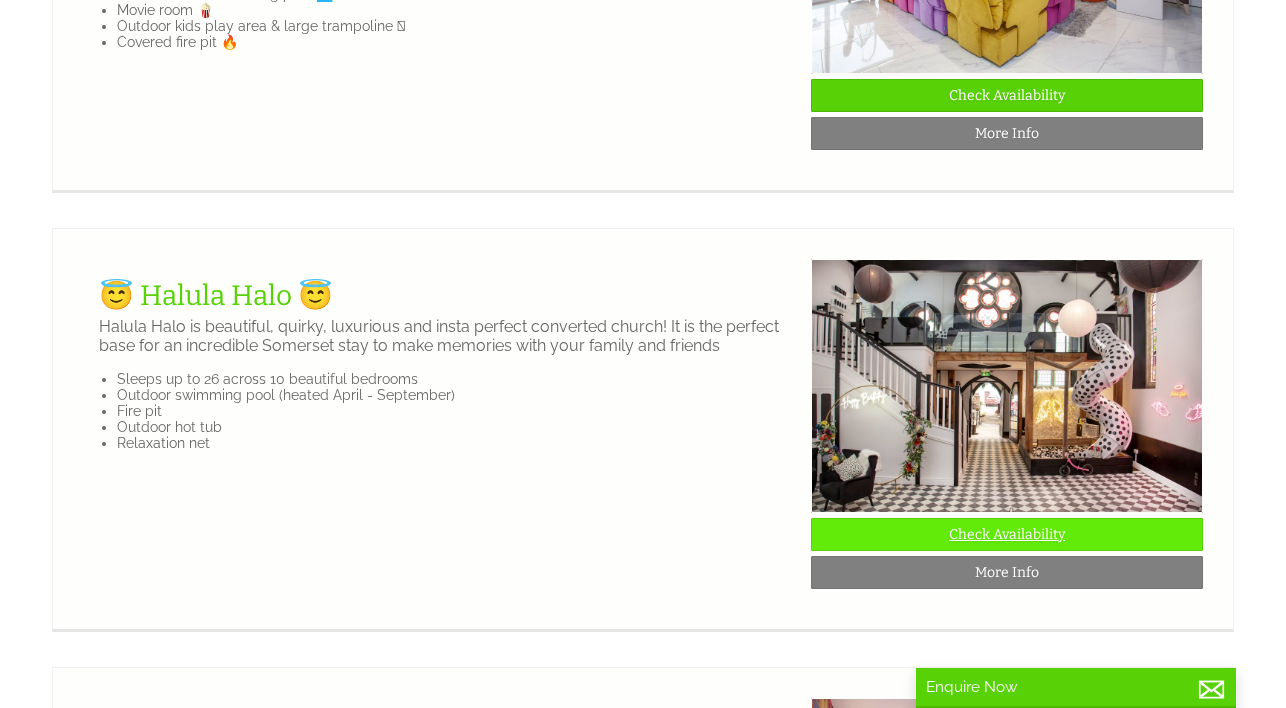 click on "Check Availability" at bounding box center [1007, 534] 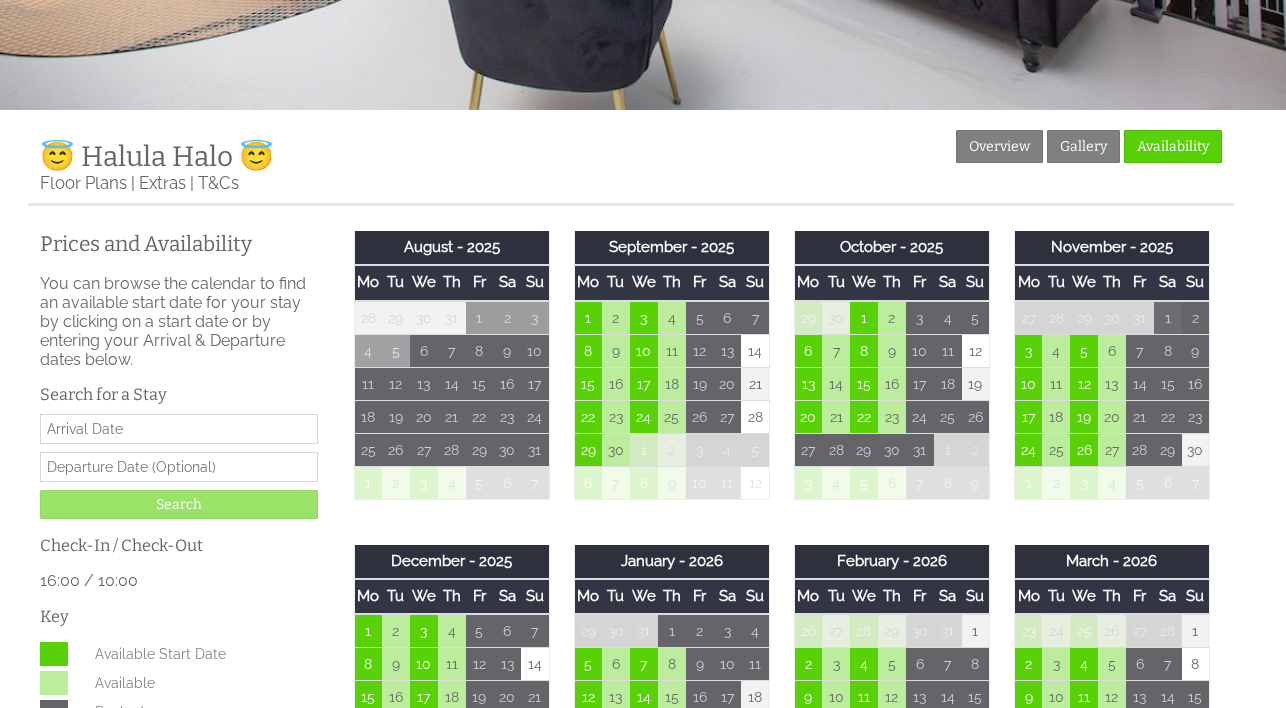 scroll, scrollTop: 394, scrollLeft: 0, axis: vertical 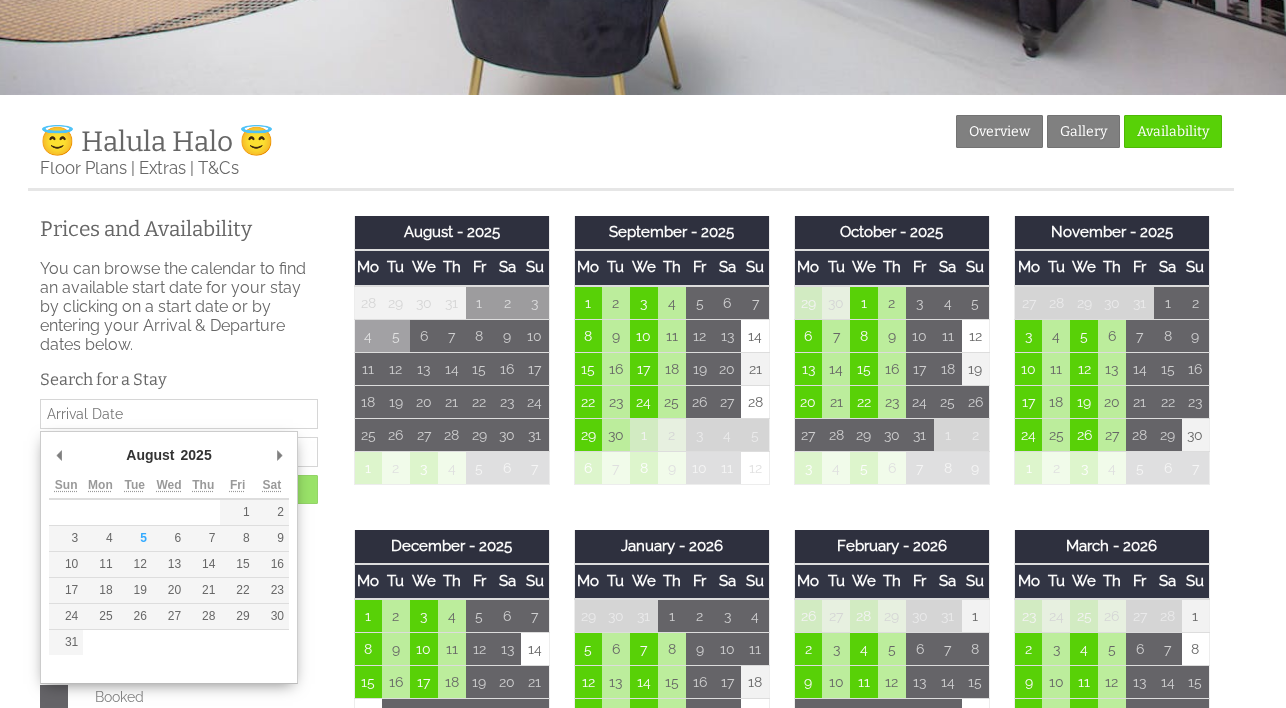 click on "Date" at bounding box center (179, 414) 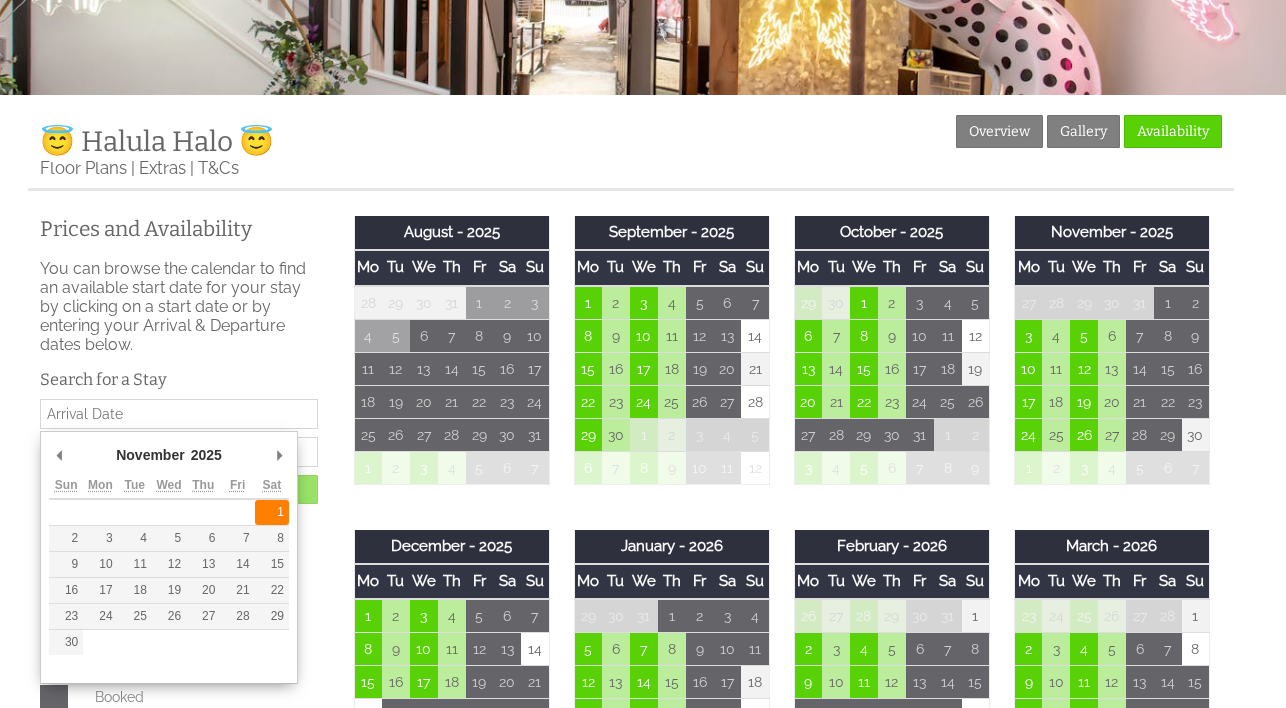 type on "01/11/2025" 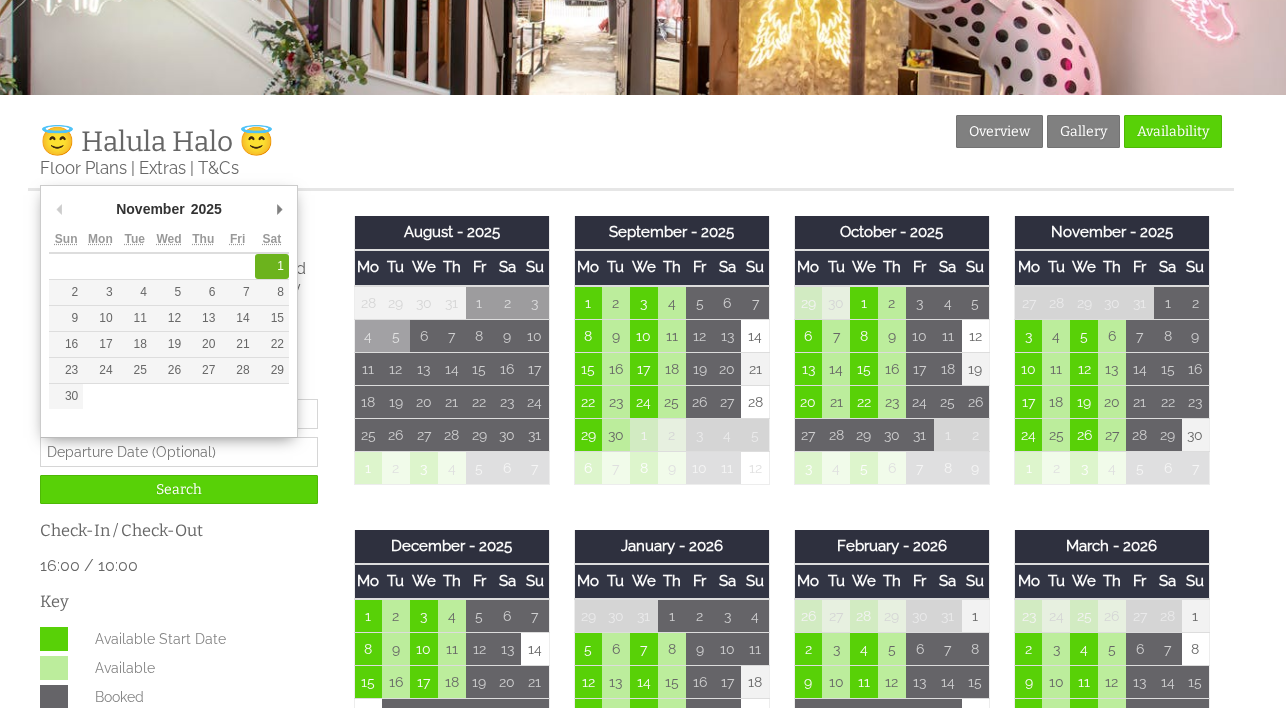 click at bounding box center (179, 452) 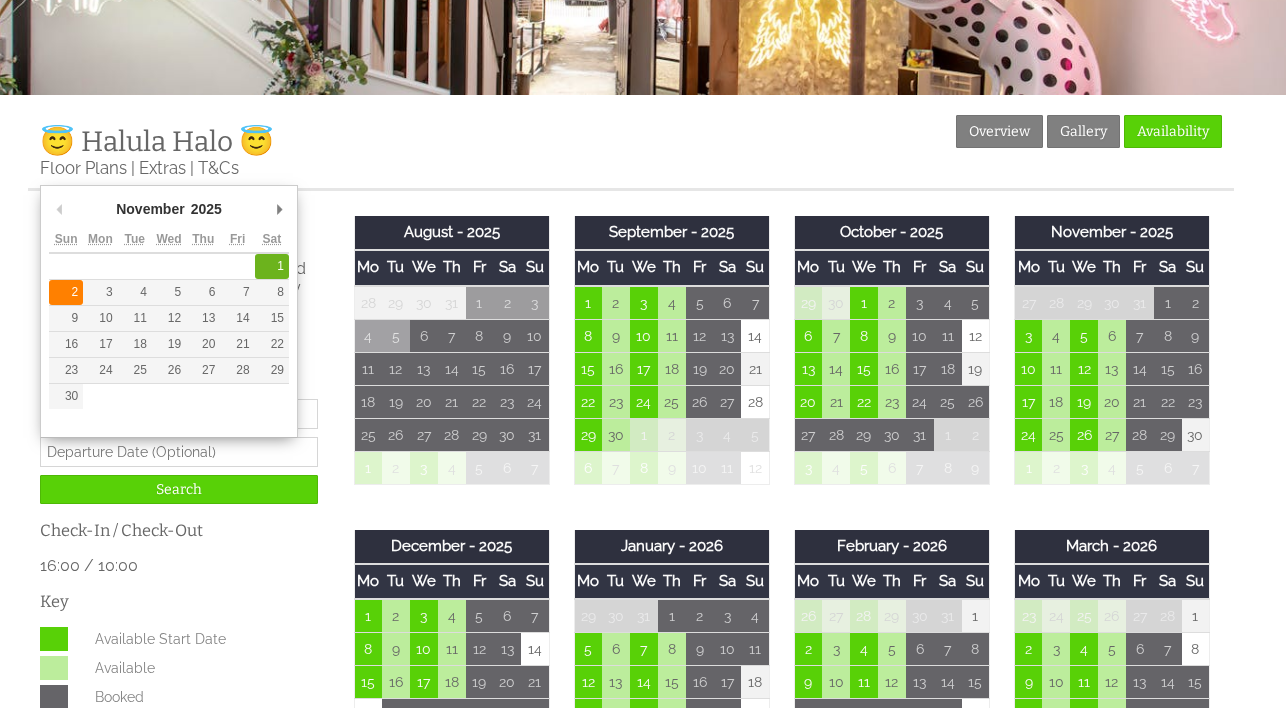 type on "02/11/2025" 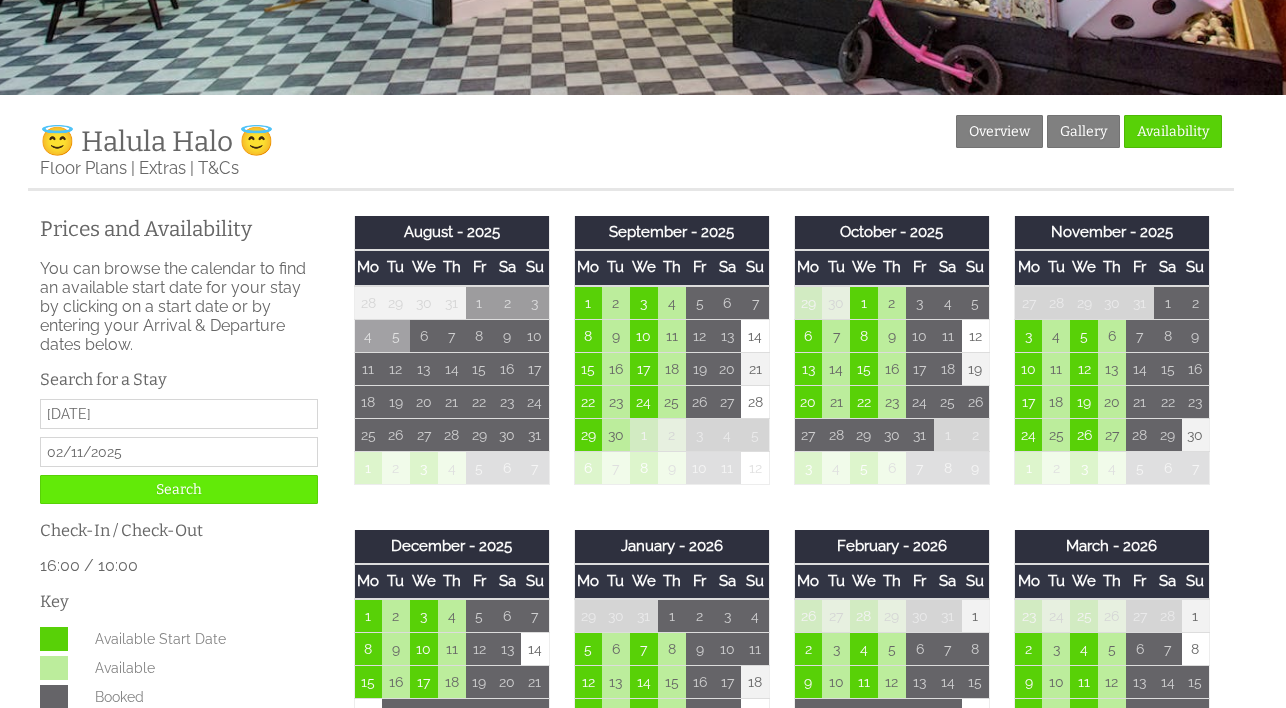 click on "Search" at bounding box center (179, 489) 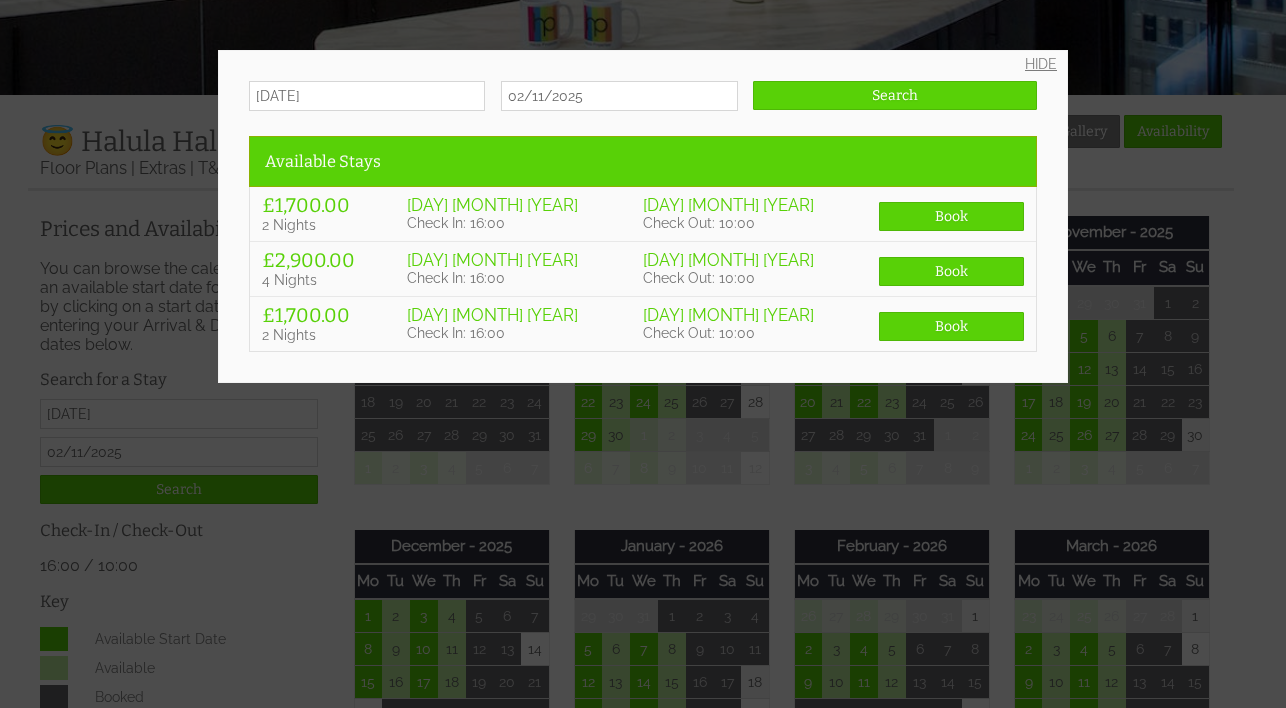 click on "HIDE" at bounding box center [1041, 64] 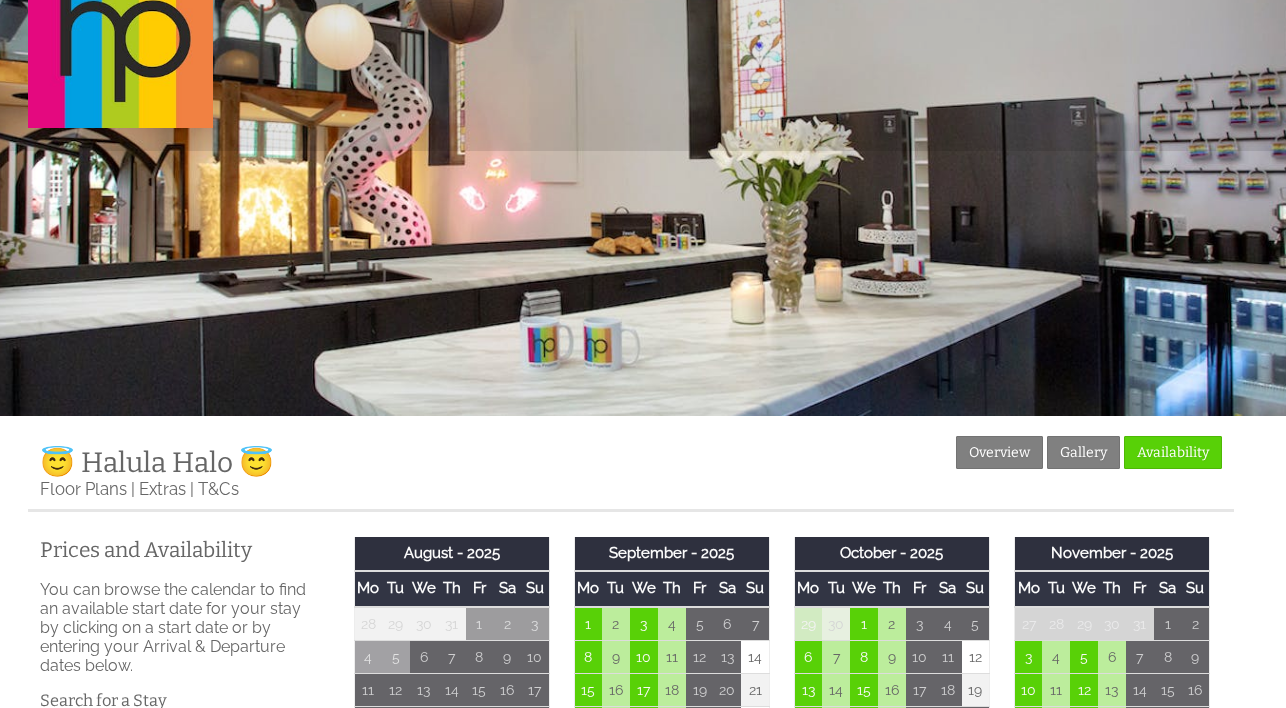 scroll, scrollTop: 0, scrollLeft: 0, axis: both 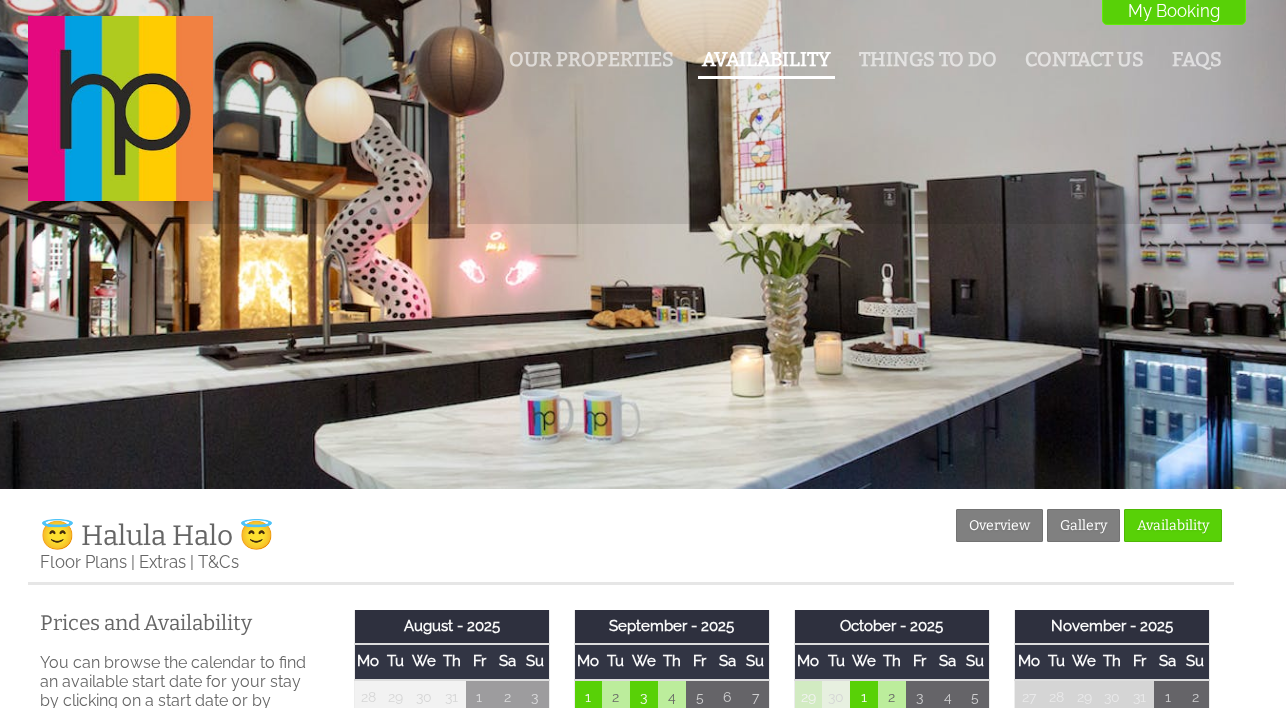 click on "Availability" at bounding box center (766, 61) 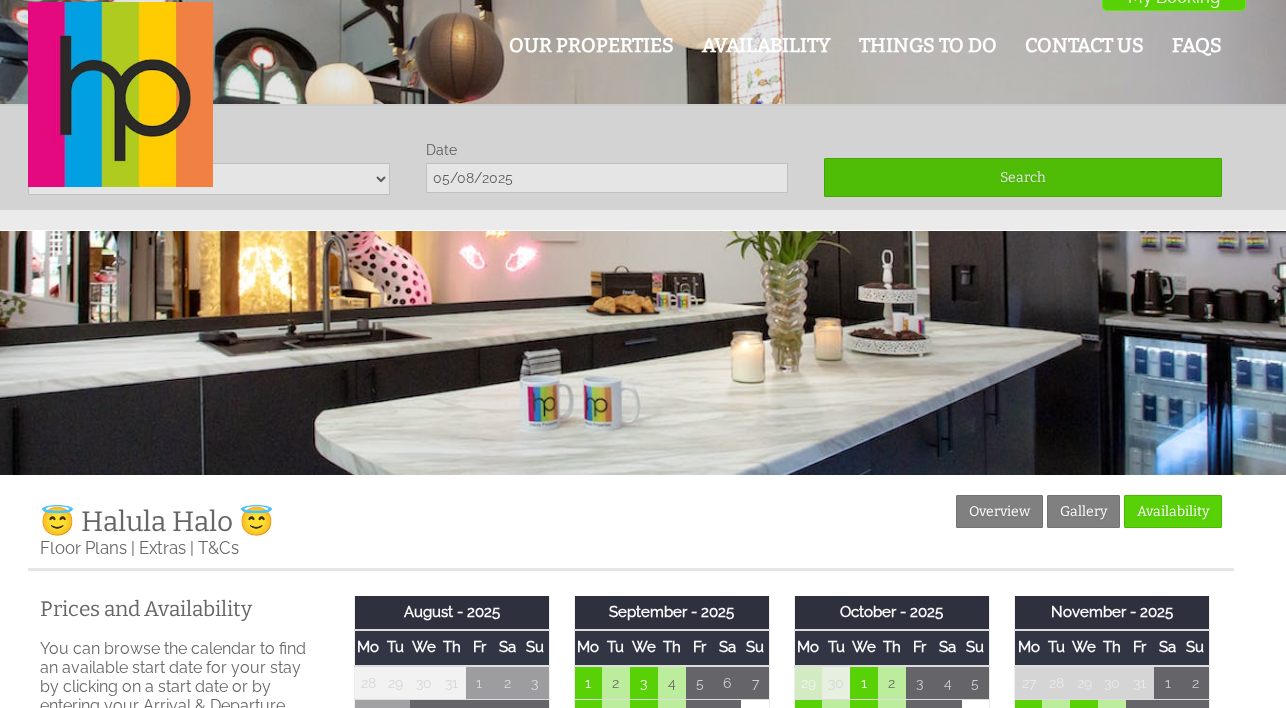 scroll, scrollTop: 0, scrollLeft: 0, axis: both 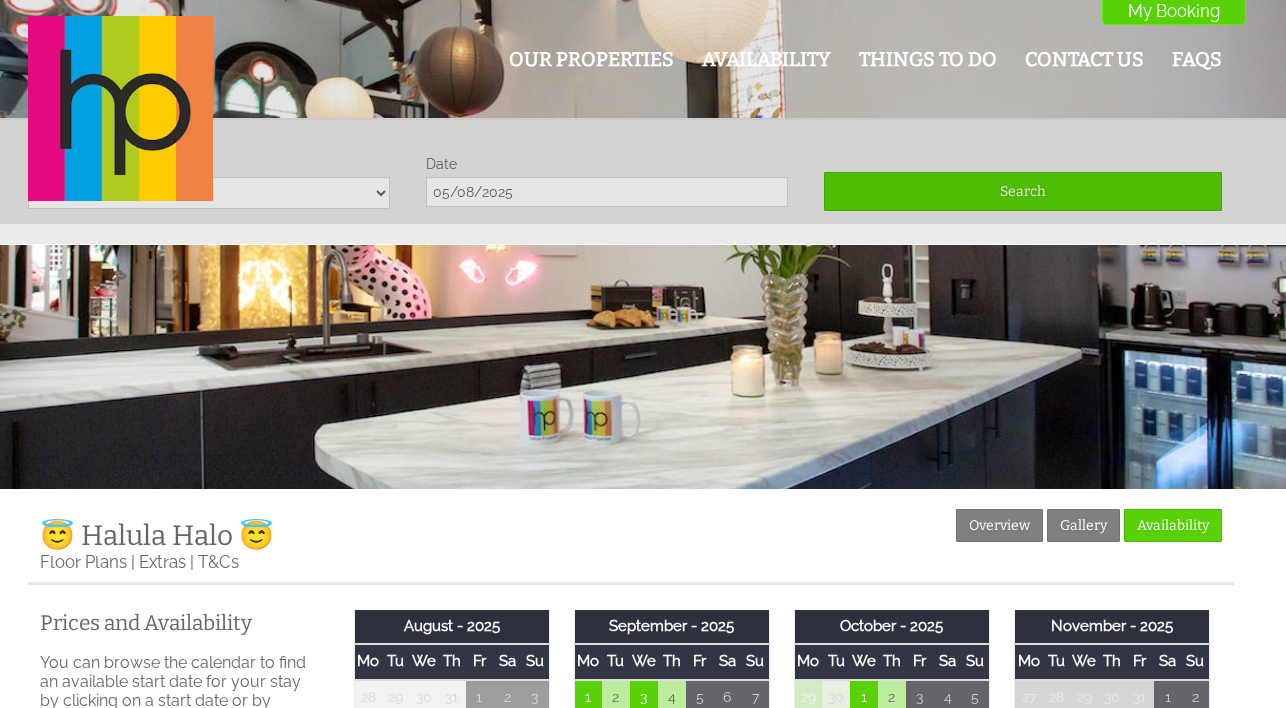 click on "Our Properties
Availability
Things To Do
Contact Us
FAQs
My Booking
My Booking" at bounding box center [631, 110] 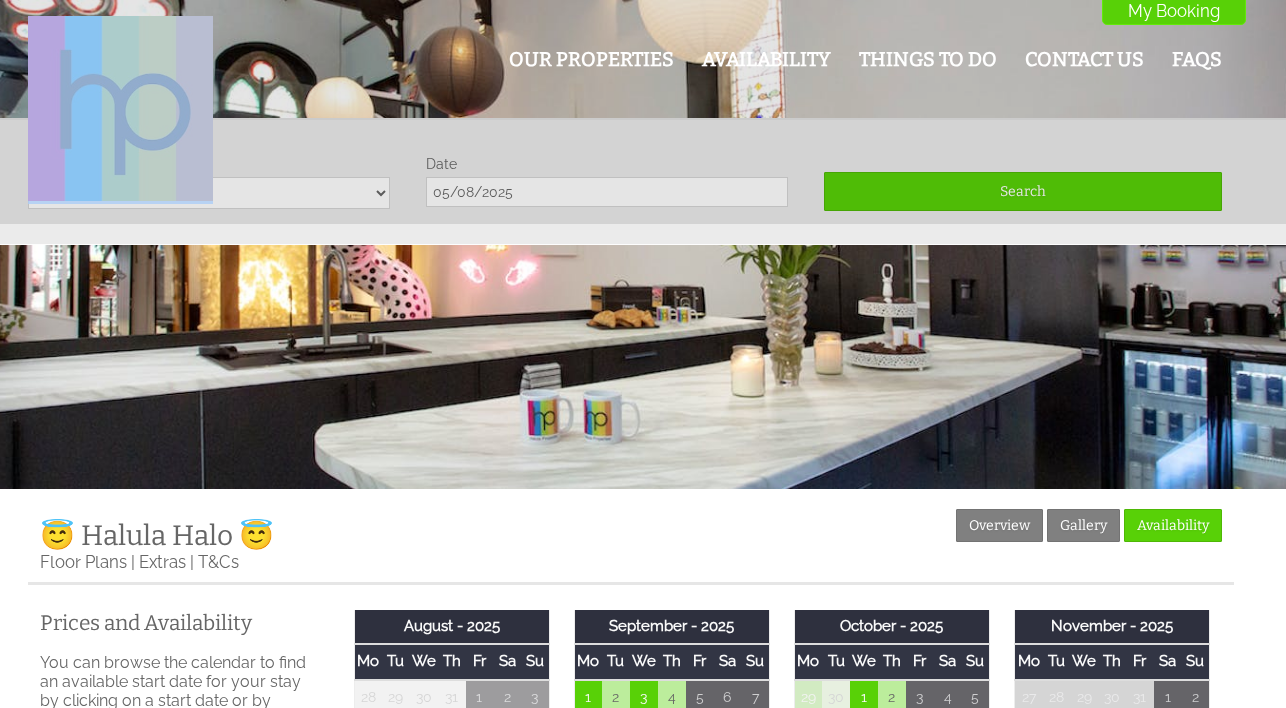 click on "Our Properties
Availability
Things To Do
Contact Us
FAQs
My Booking
My Booking" at bounding box center (631, 110) 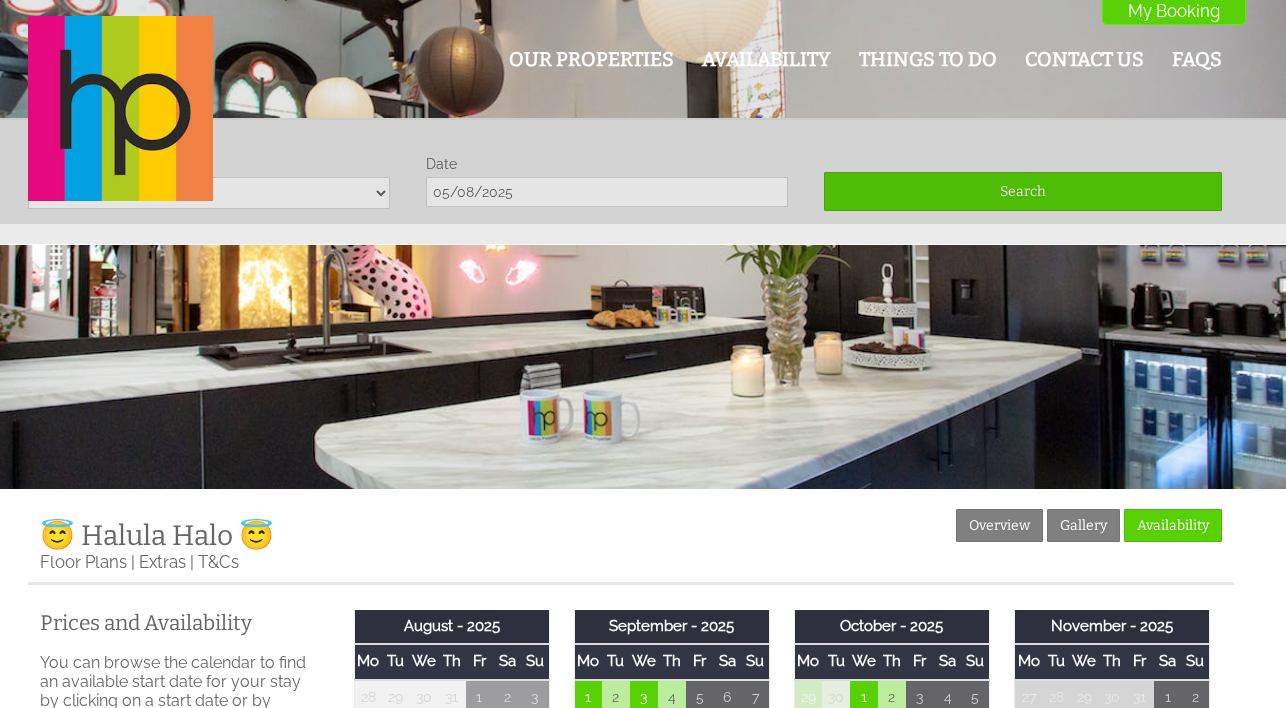 scroll, scrollTop: 2556, scrollLeft: 0, axis: vertical 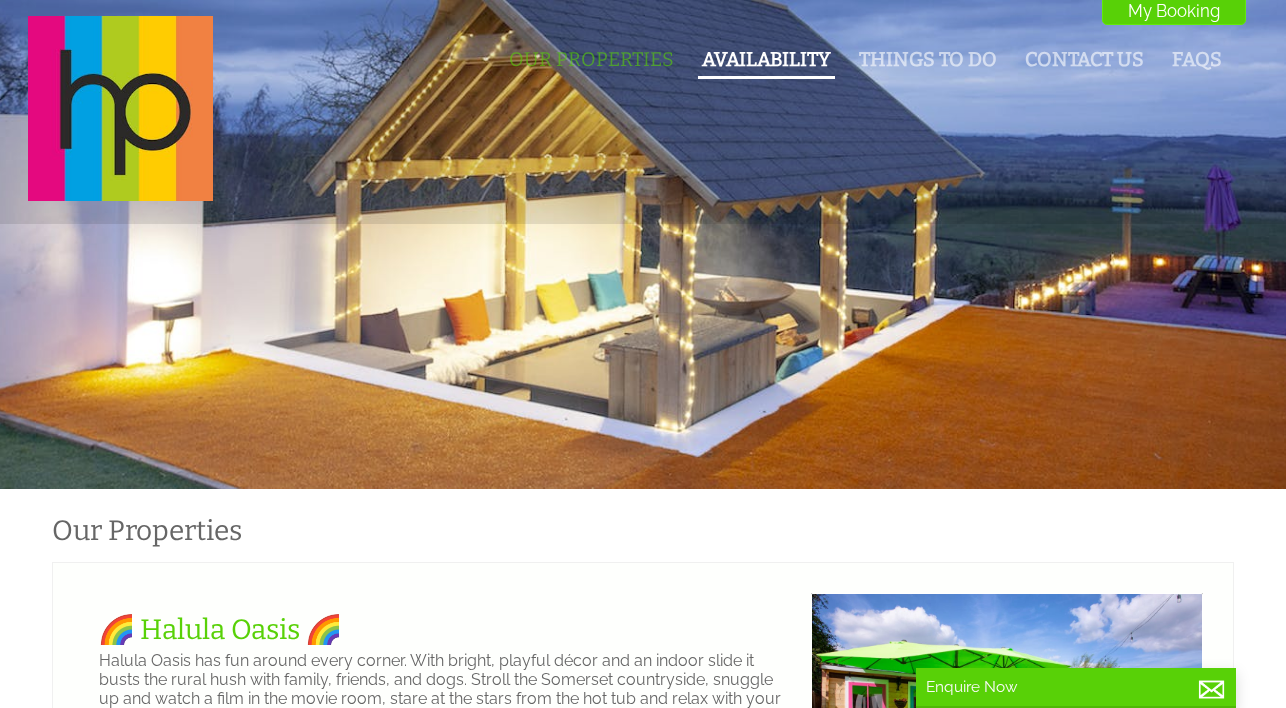 click on "Availability" at bounding box center (766, 61) 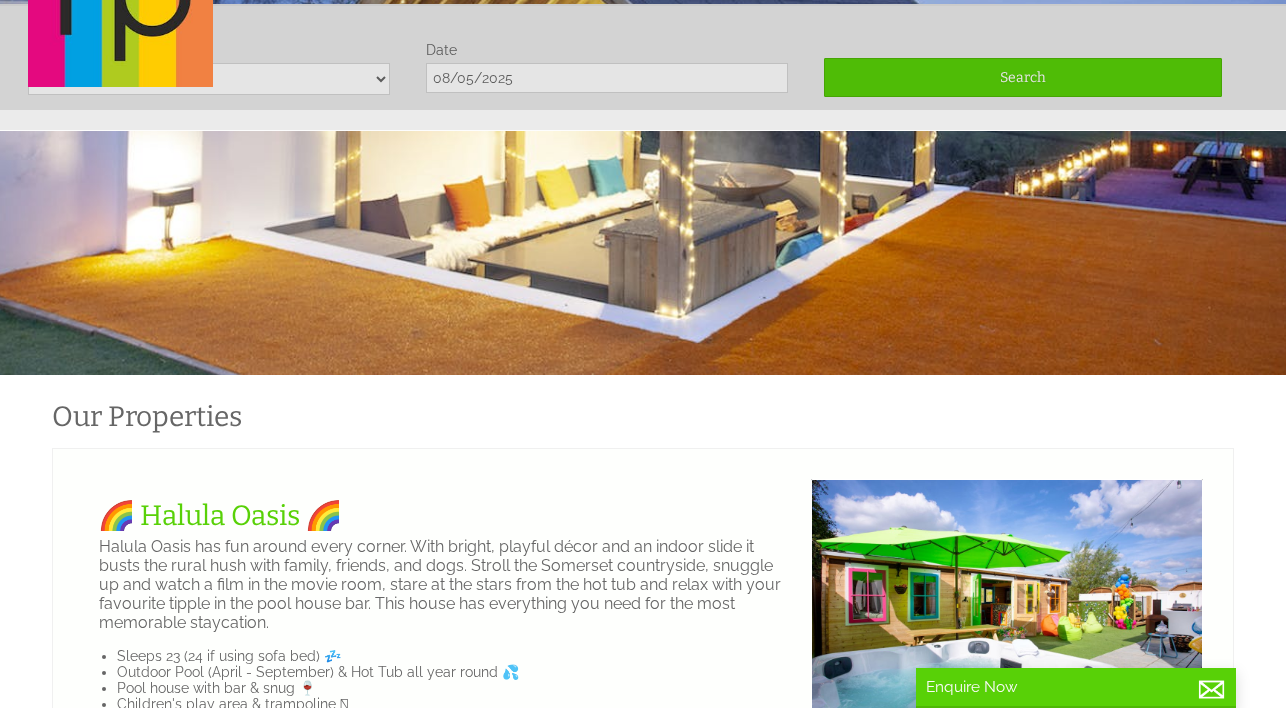scroll, scrollTop: 118, scrollLeft: 0, axis: vertical 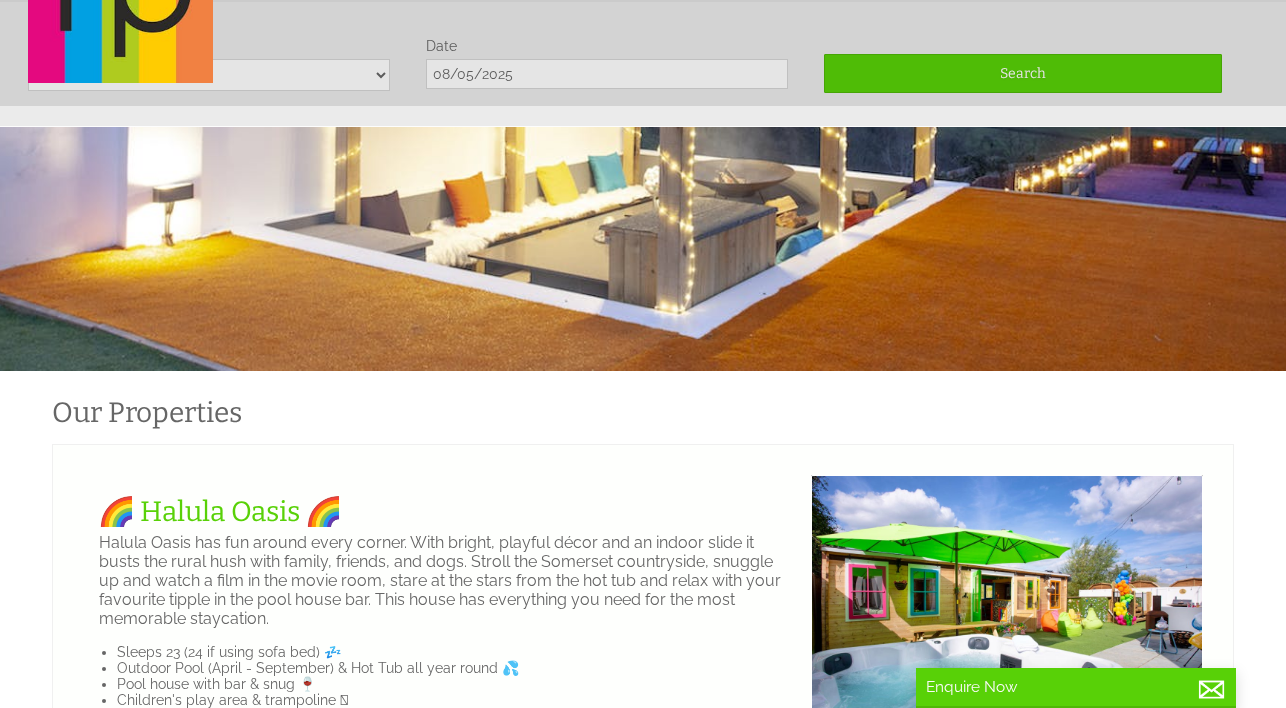 click on "Our Properties
Availability
Things To Do
Contact Us
FAQs
My Booking
My Booking" at bounding box center (631, -8) 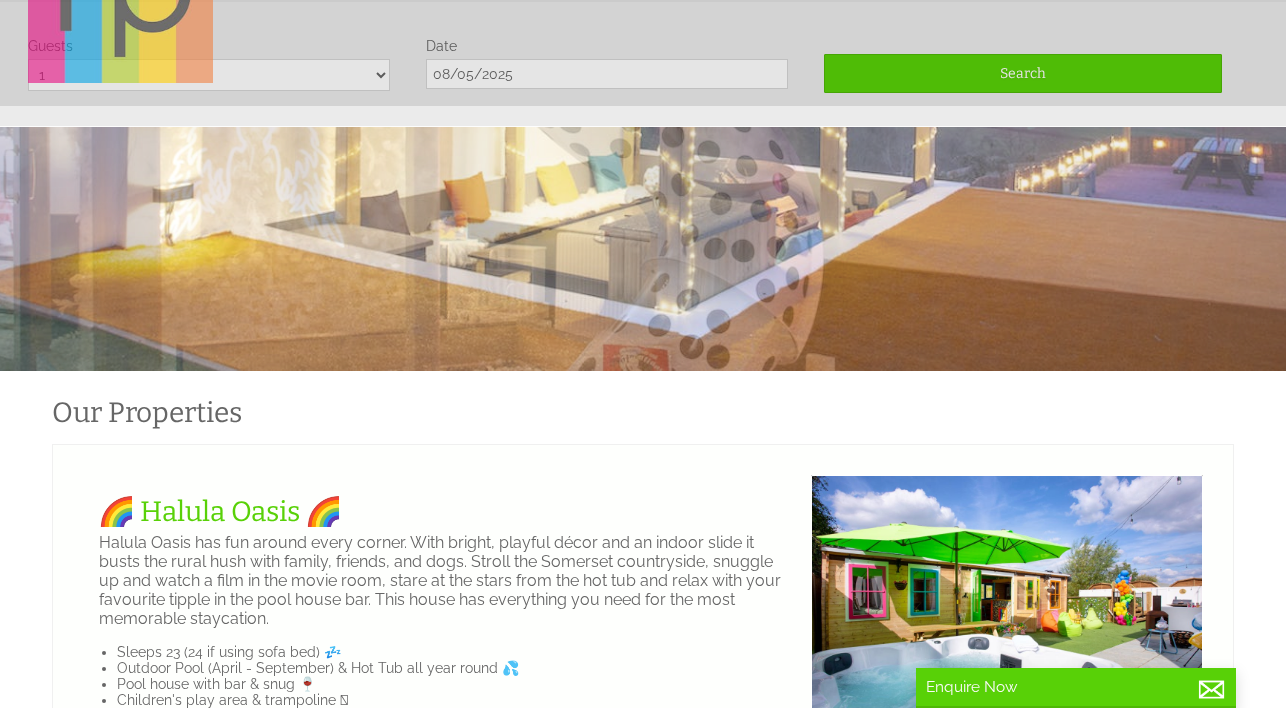 click at bounding box center (120, -10) 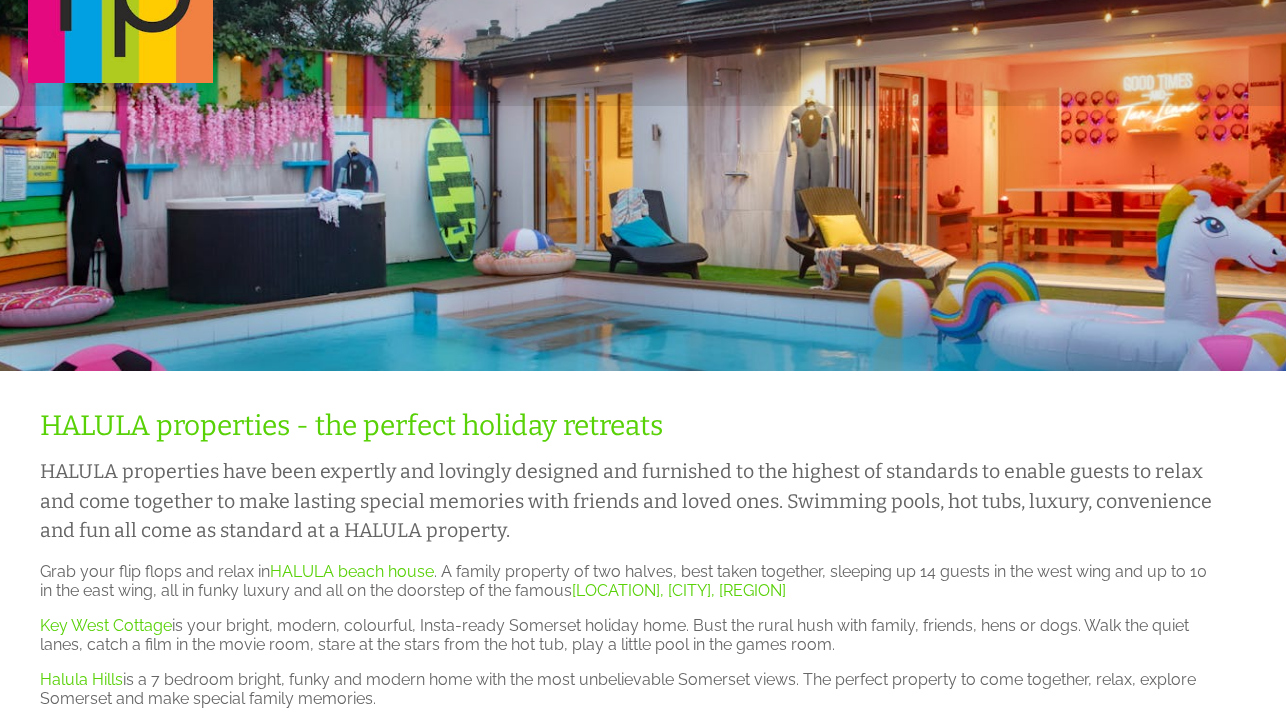 scroll, scrollTop: 0, scrollLeft: 0, axis: both 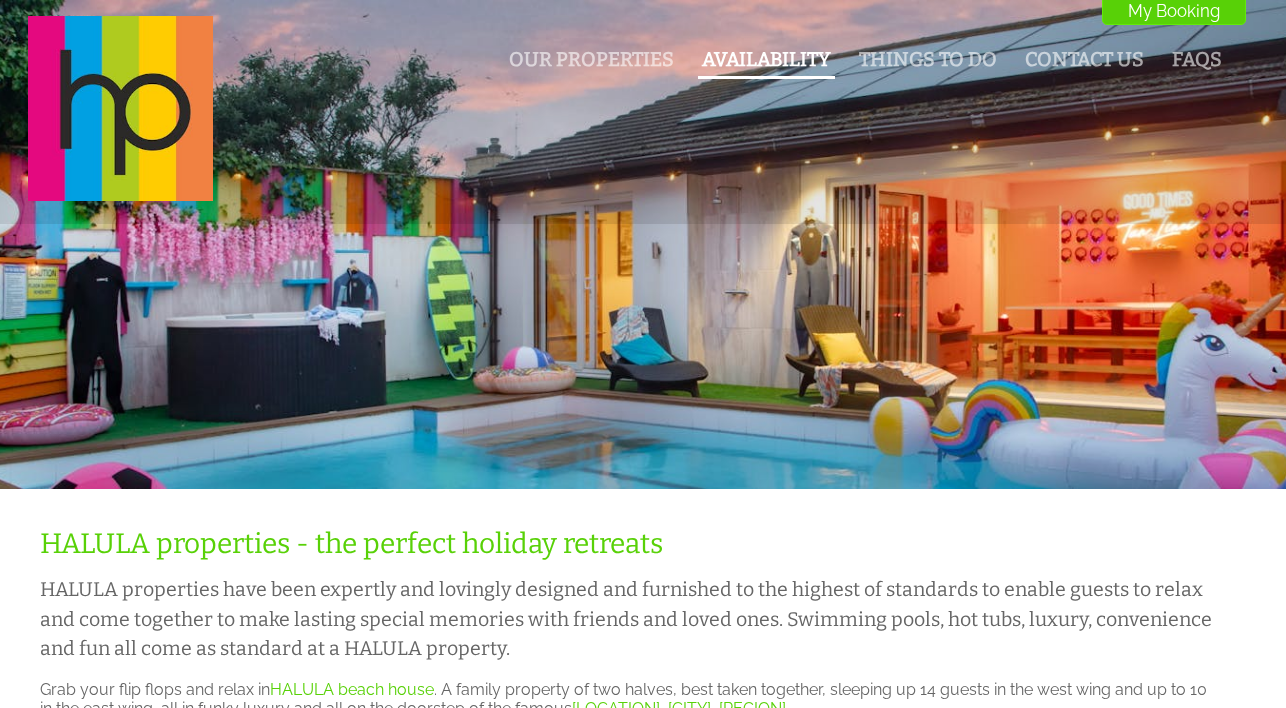 click on "Availability" at bounding box center [766, 61] 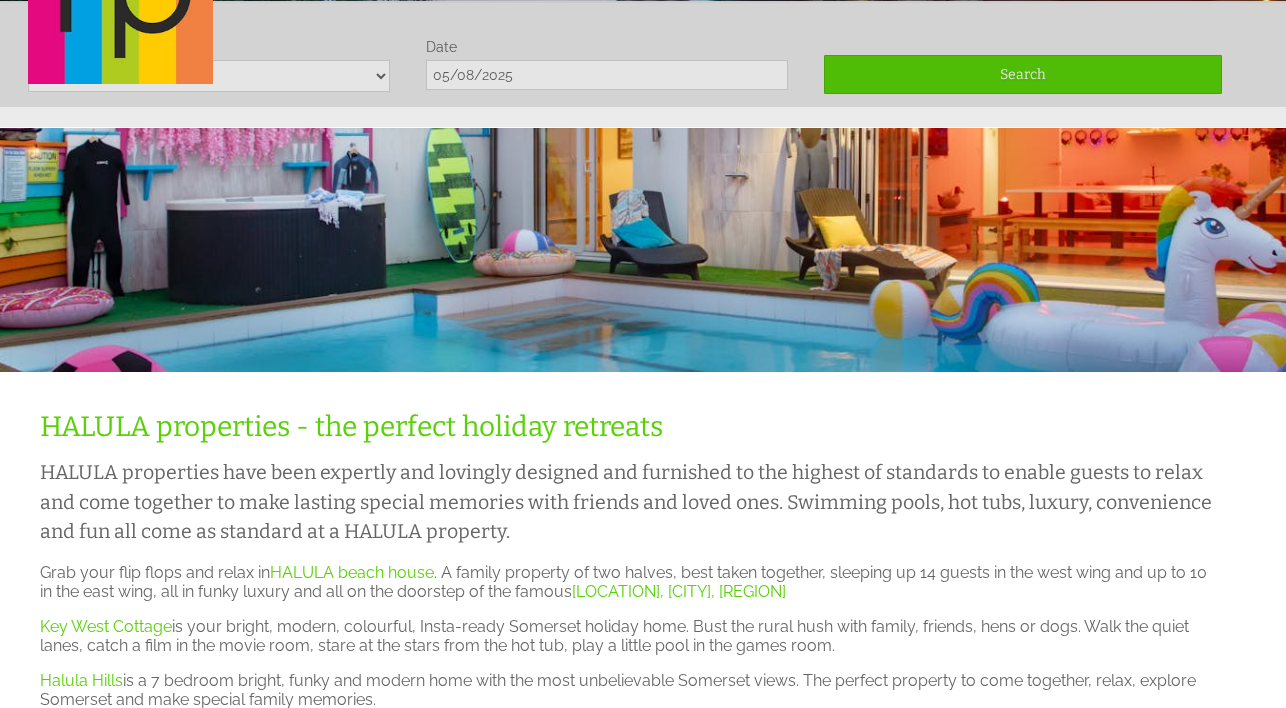 scroll, scrollTop: 118, scrollLeft: 0, axis: vertical 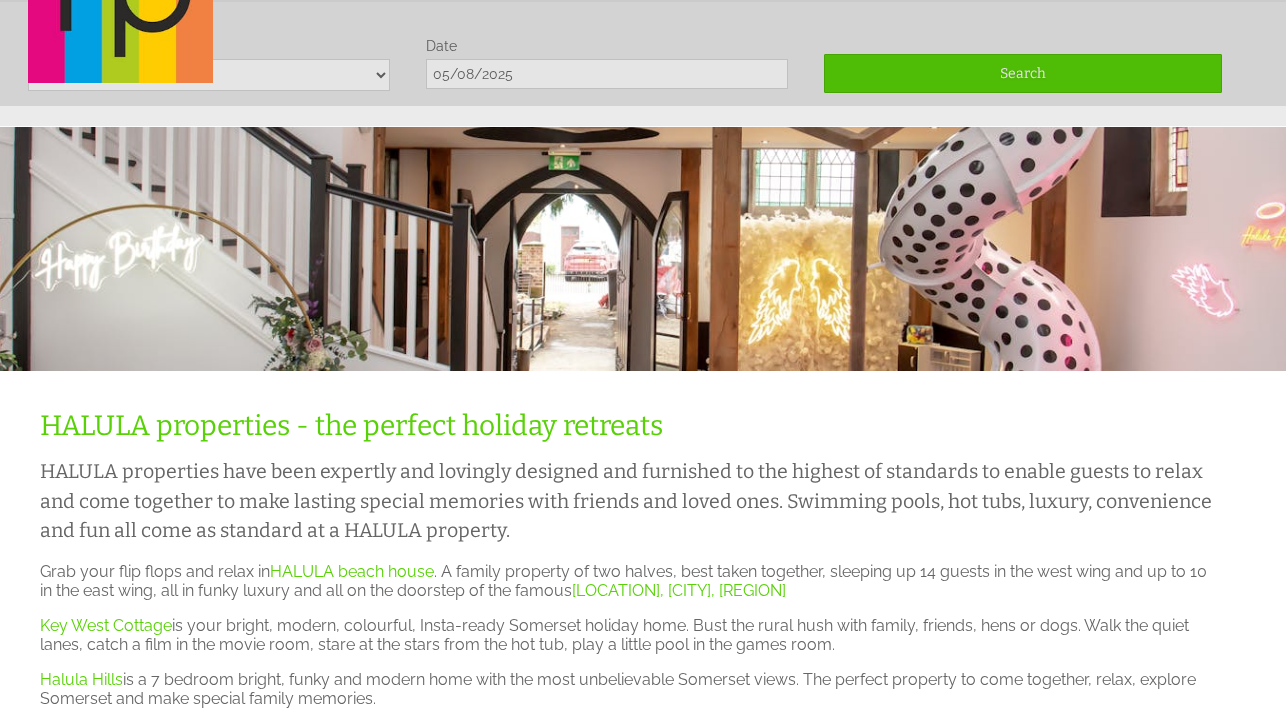 click on "Our Properties
Availability
Things To Do
Contact Us
FAQs
My Booking
My Booking" at bounding box center (631, -8) 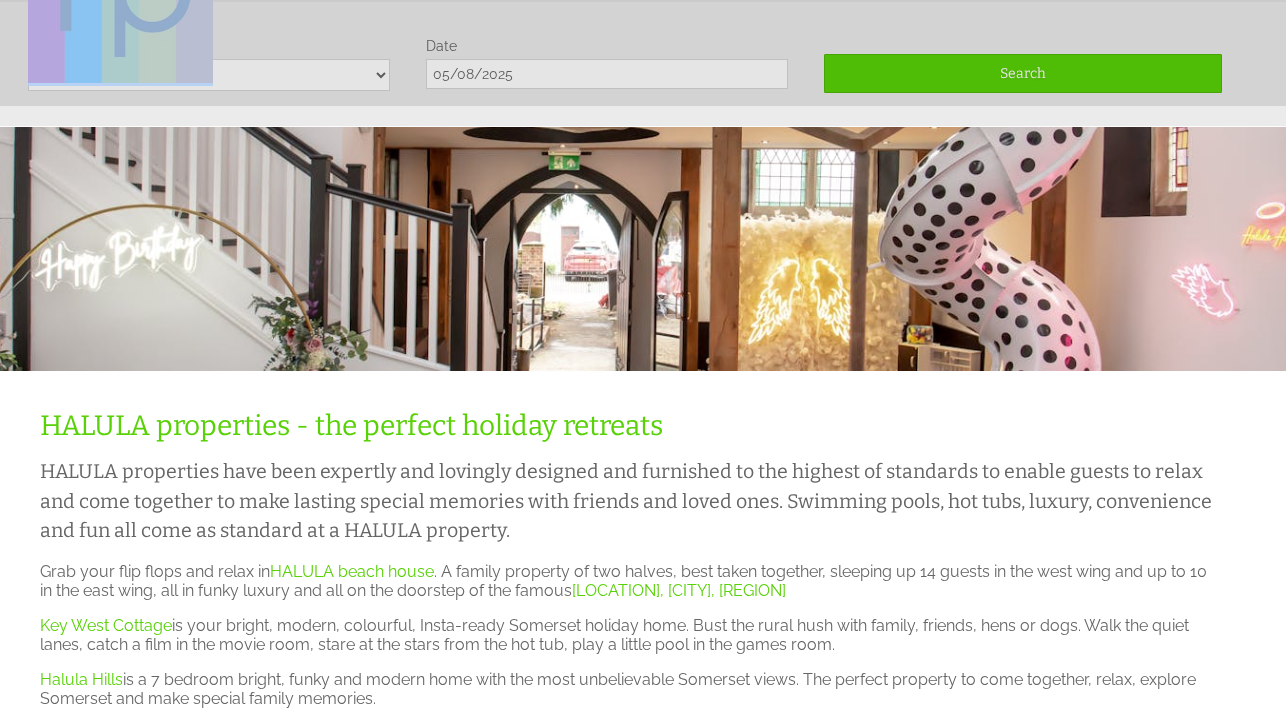 click on "Our Properties
Availability
Things To Do
Contact Us
FAQs
My Booking
My Booking" at bounding box center (631, -8) 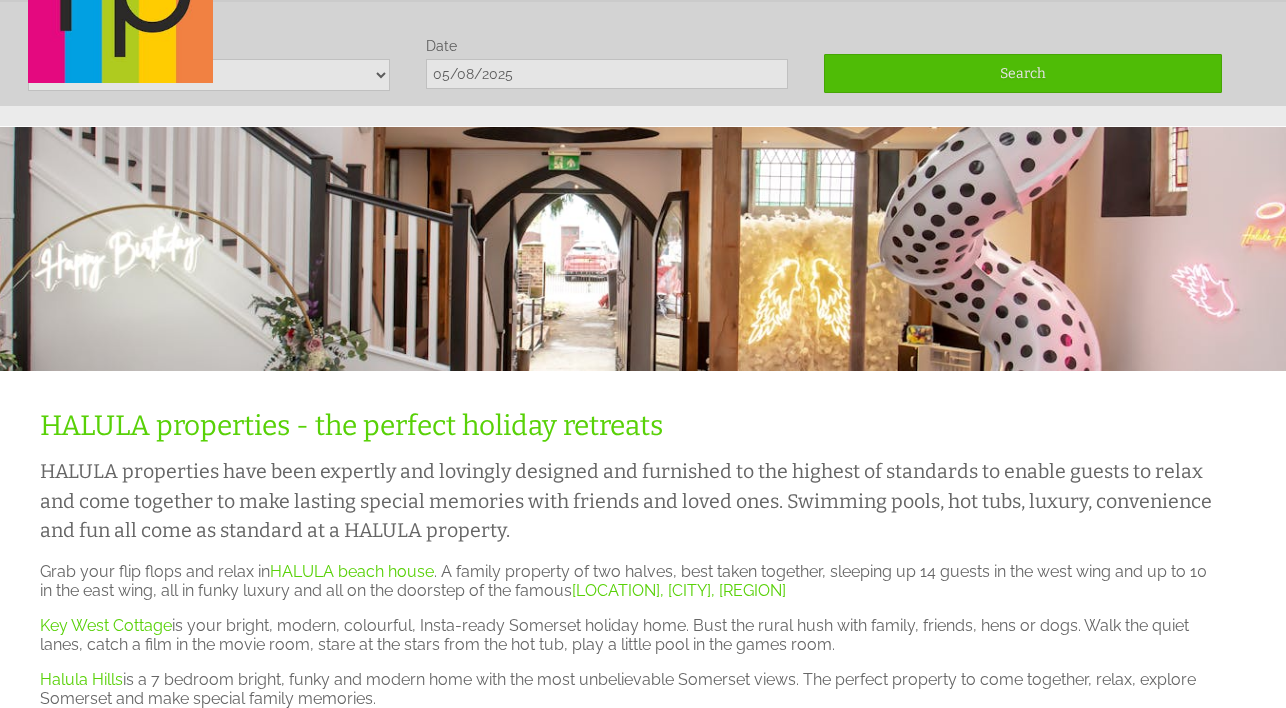 click on "Our Properties
Availability
Things To Do
Contact Us
FAQs
My Booking
My Booking" at bounding box center [631, -8] 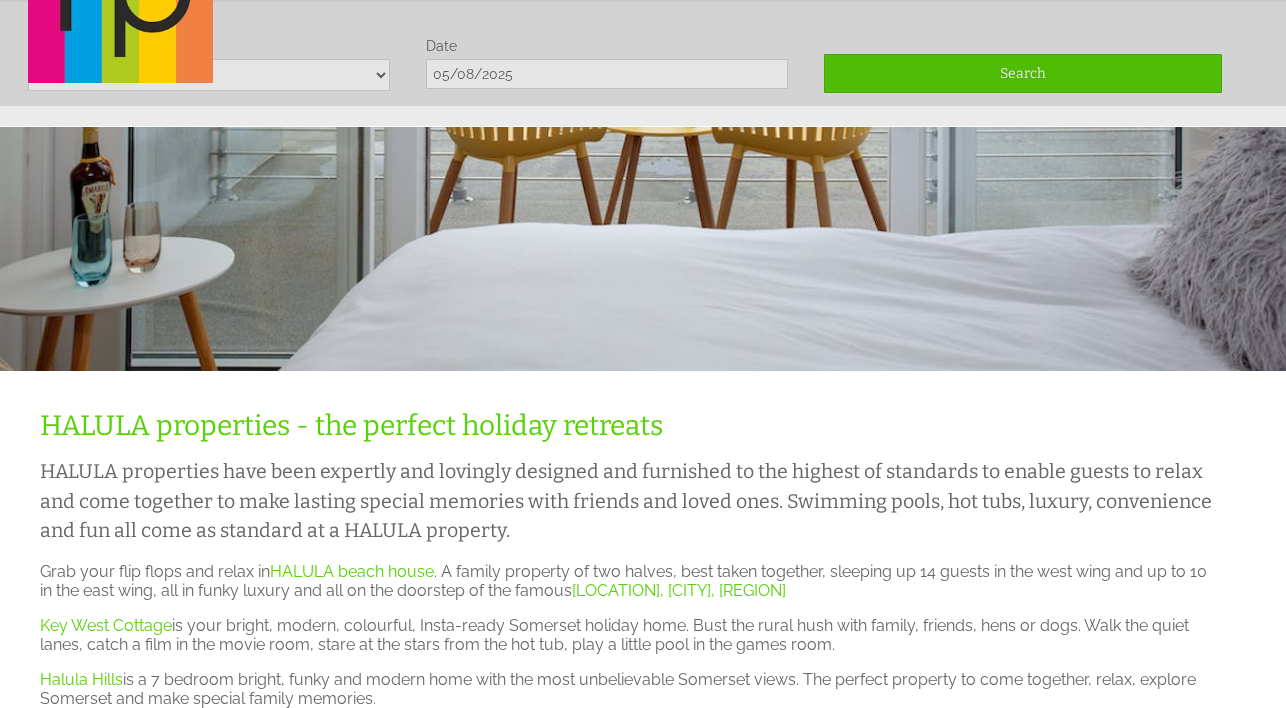 click on "Our Properties
Availability
Things To Do
Contact Us
FAQs
My Booking
My Booking" at bounding box center [631, -8] 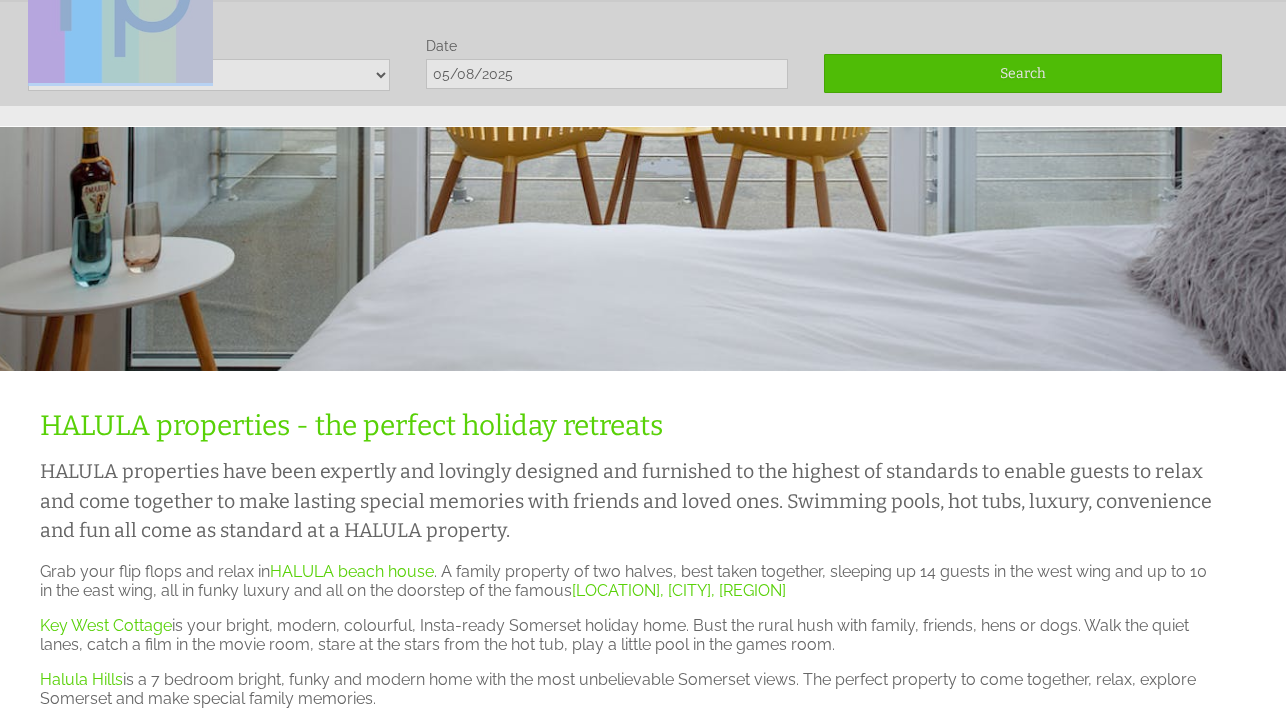click on "Our Properties
Availability
Things To Do
Contact Us
FAQs
My Booking
My Booking" at bounding box center [631, -8] 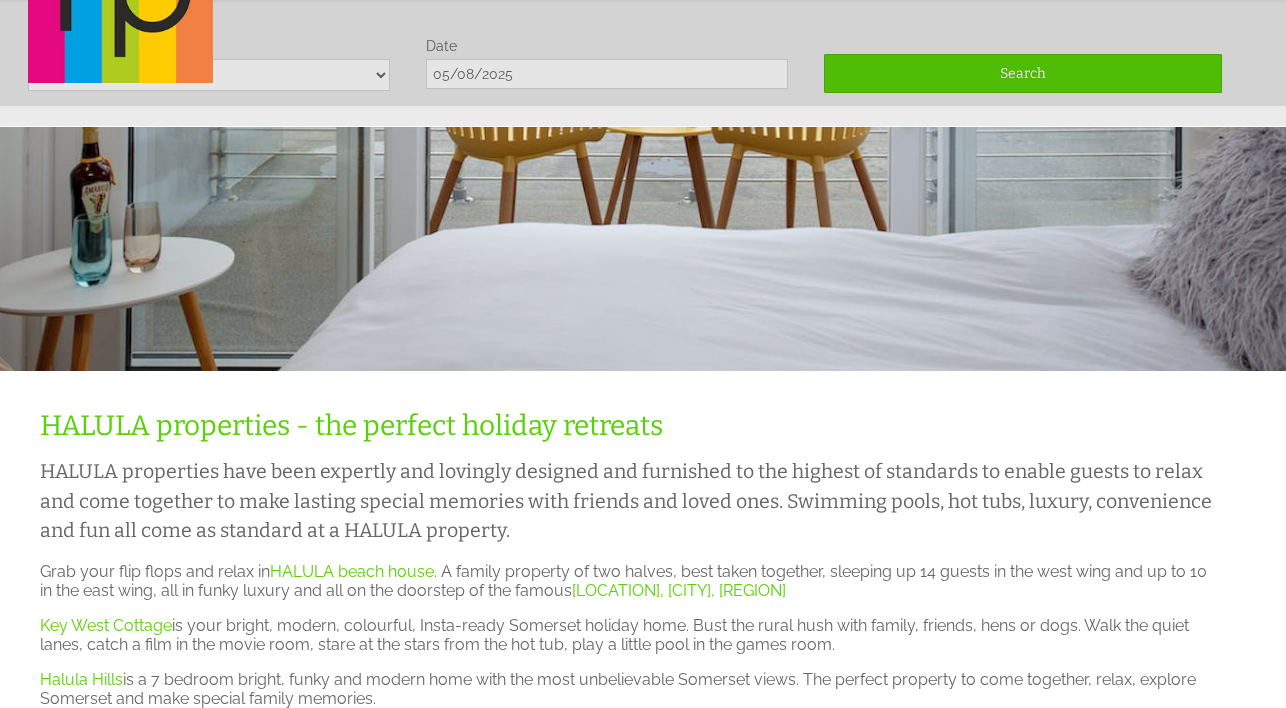 click on "Our Properties
Availability
Things To Do
Contact Us
FAQs
My Booking
My Booking" at bounding box center (631, -8) 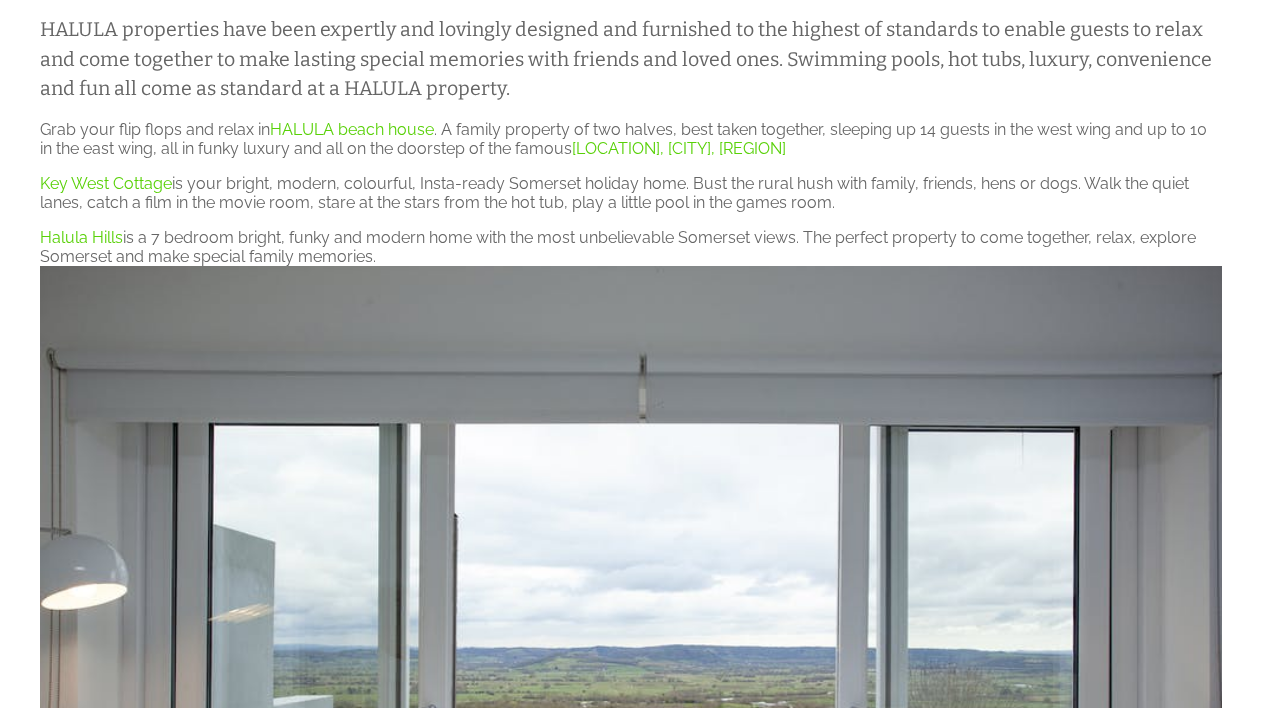 scroll, scrollTop: 0, scrollLeft: 0, axis: both 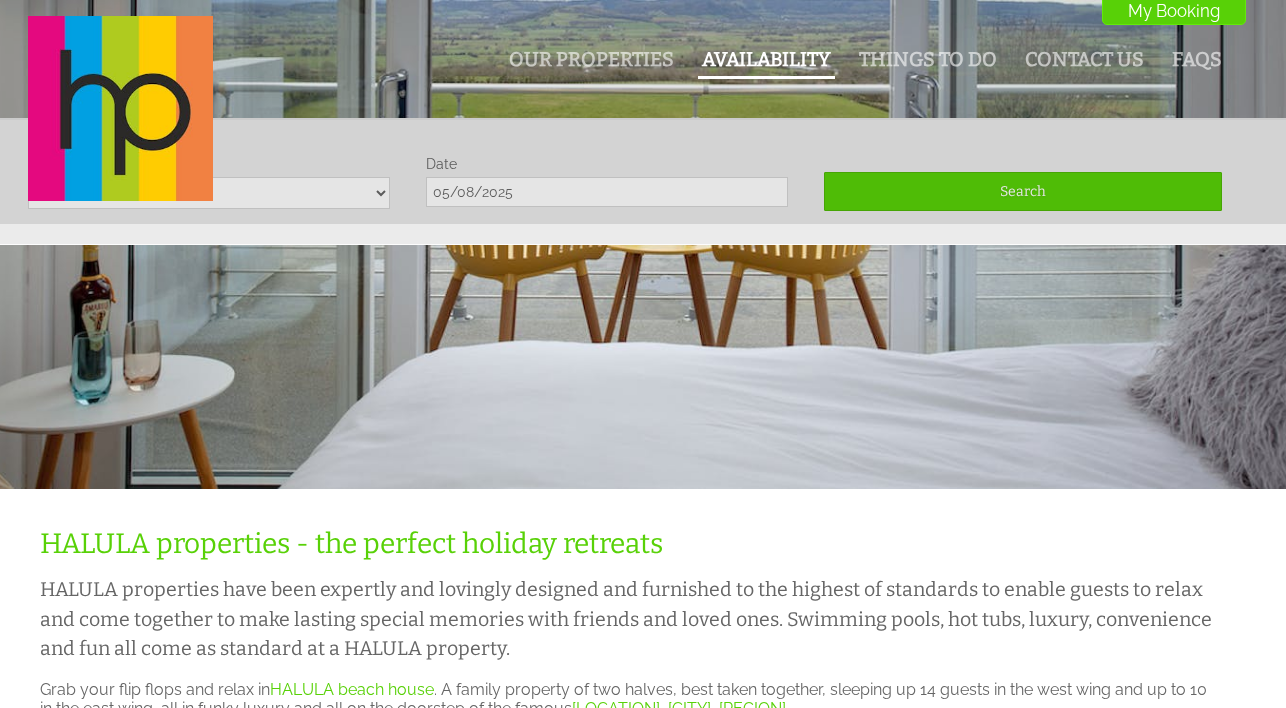 click on "Availability" at bounding box center [766, 59] 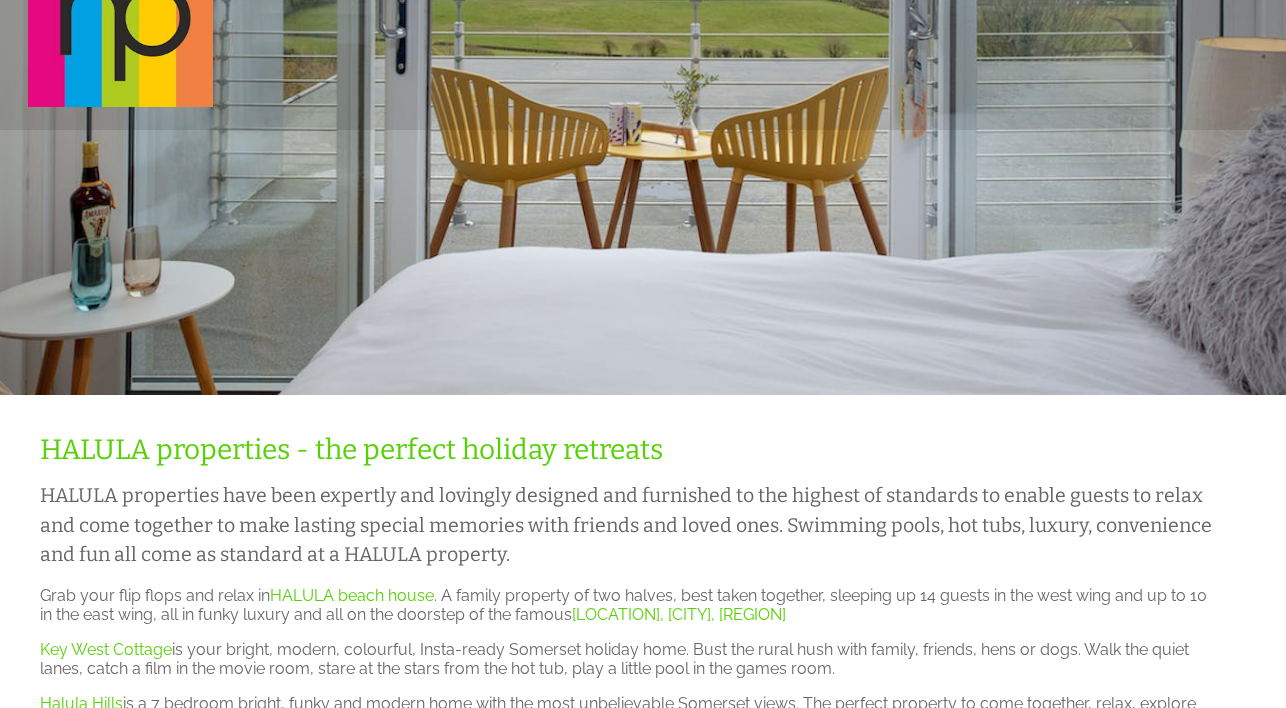 scroll, scrollTop: 118, scrollLeft: 0, axis: vertical 